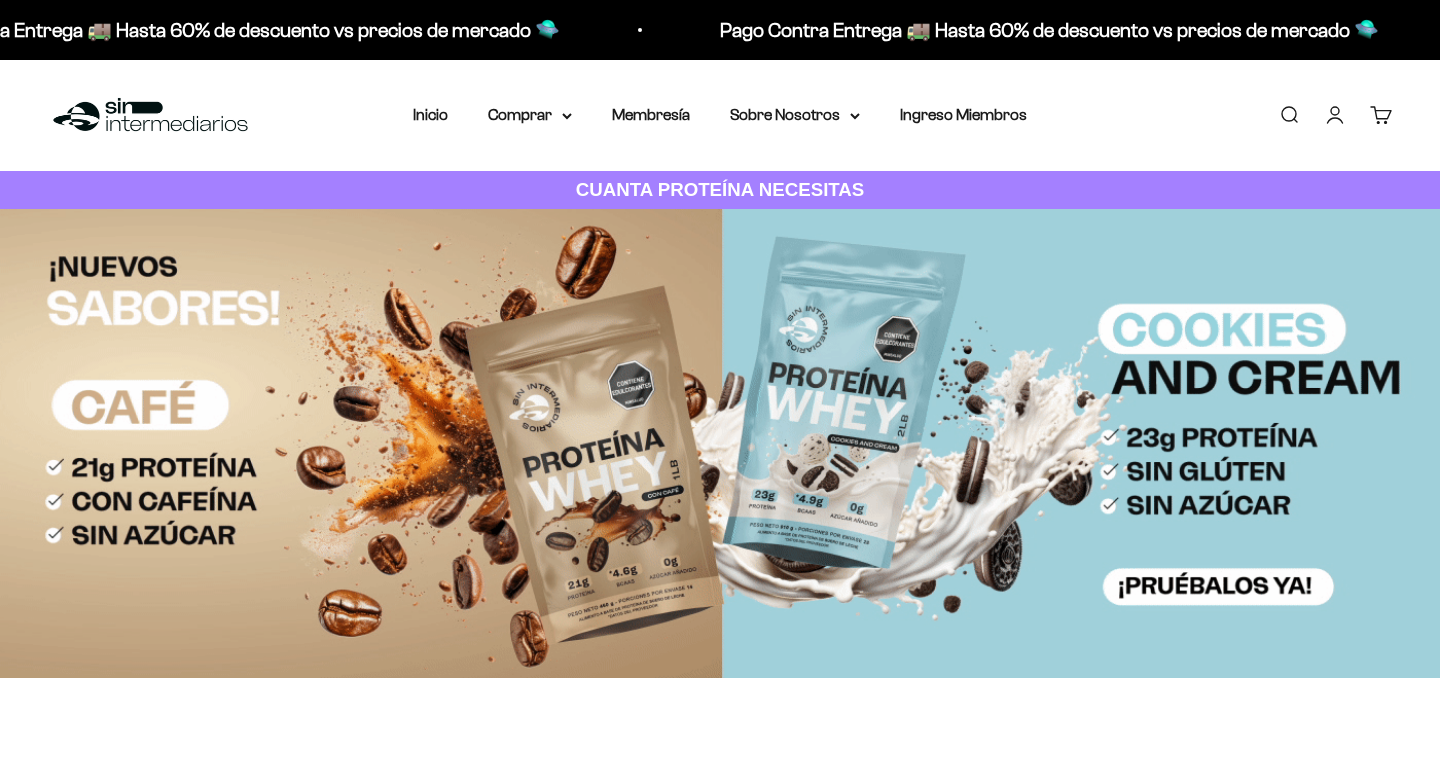 scroll, scrollTop: 0, scrollLeft: 0, axis: both 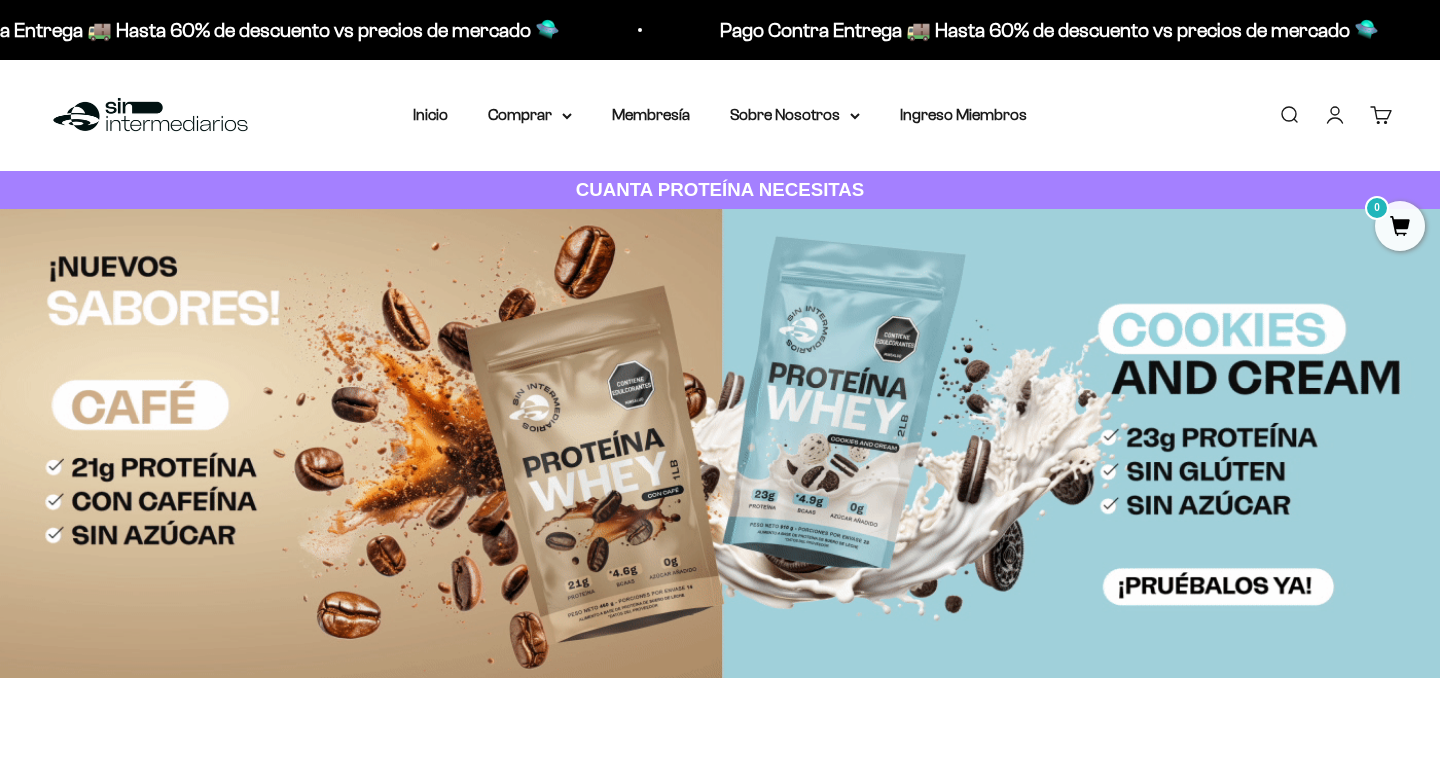 click on "Iniciar sesión" at bounding box center (1335, 115) 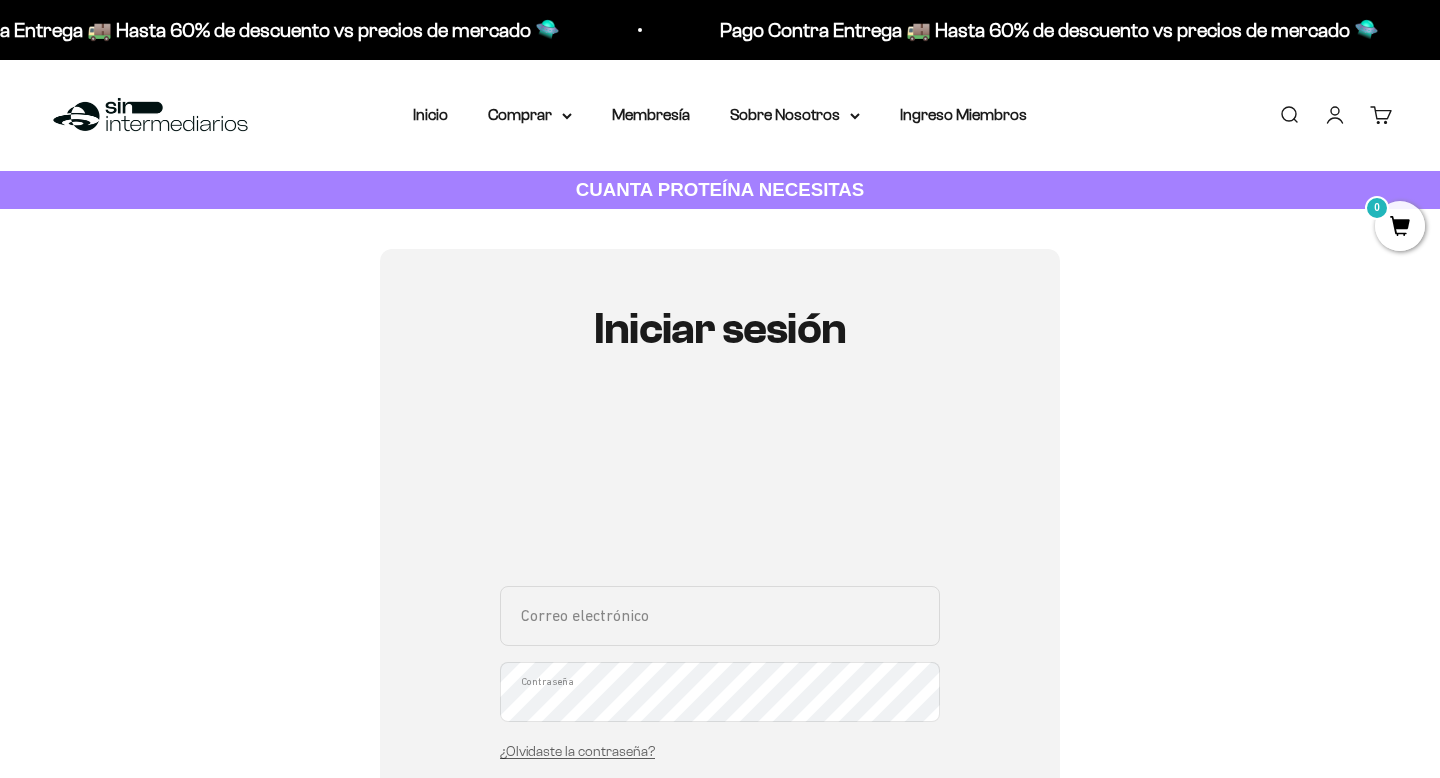 scroll, scrollTop: 0, scrollLeft: 0, axis: both 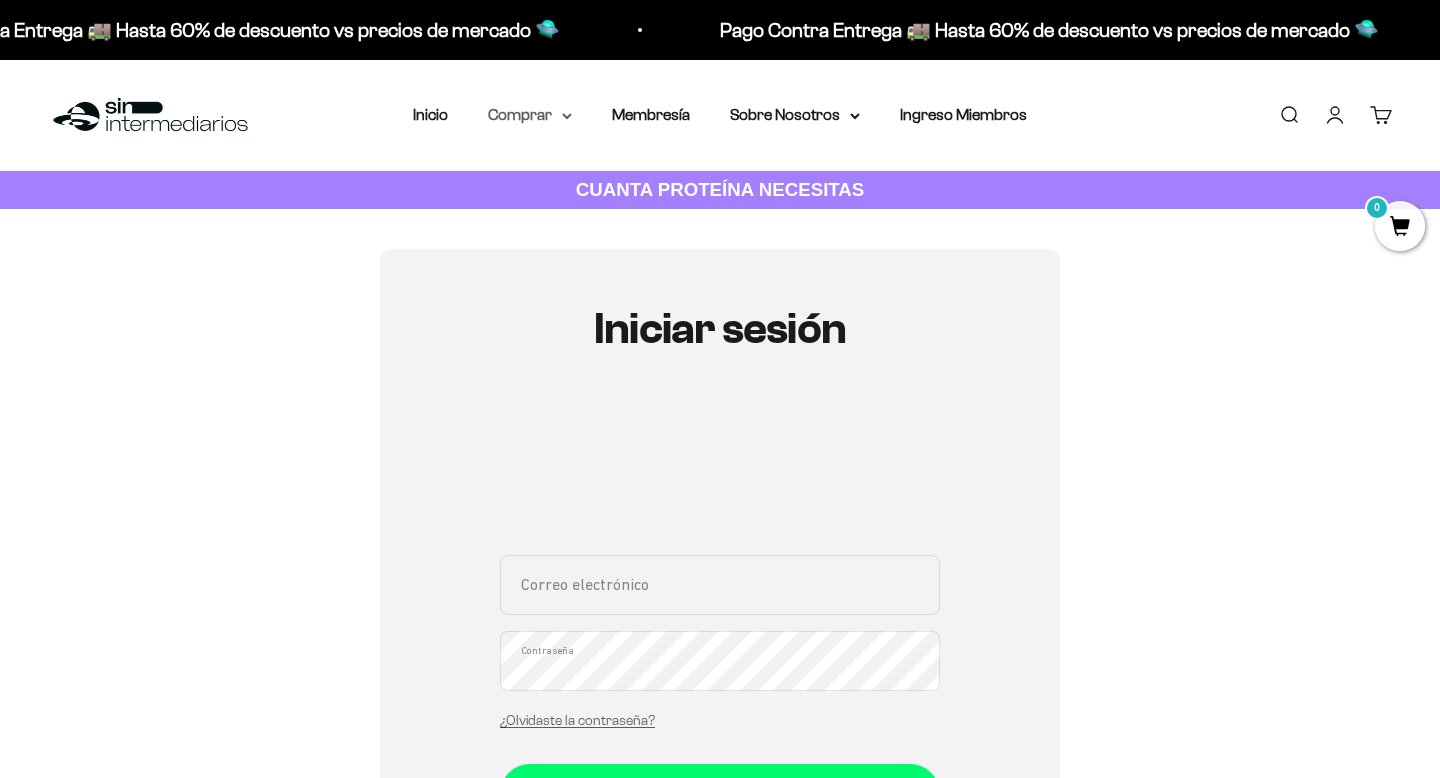 click on "Comprar" at bounding box center [530, 115] 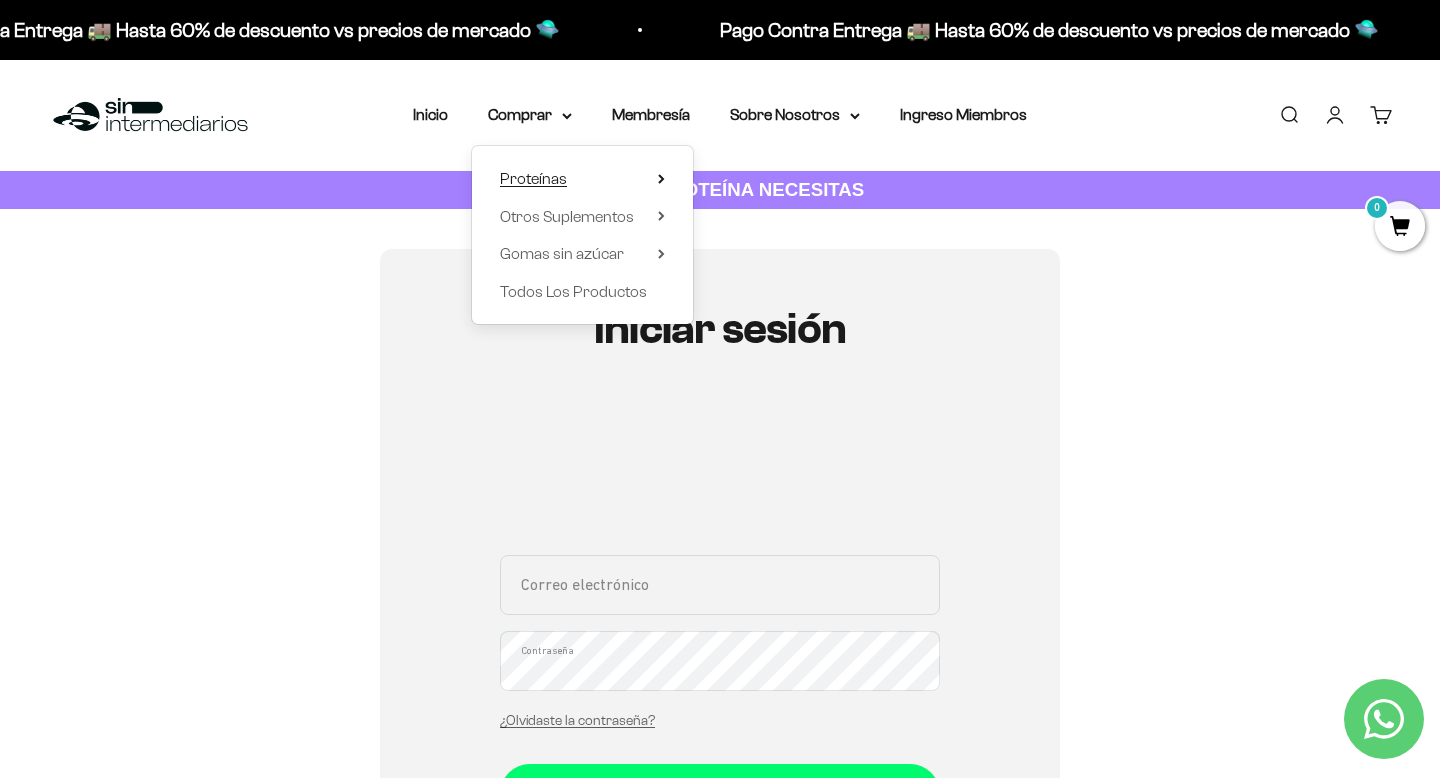 click on "Proteínas" at bounding box center (582, 179) 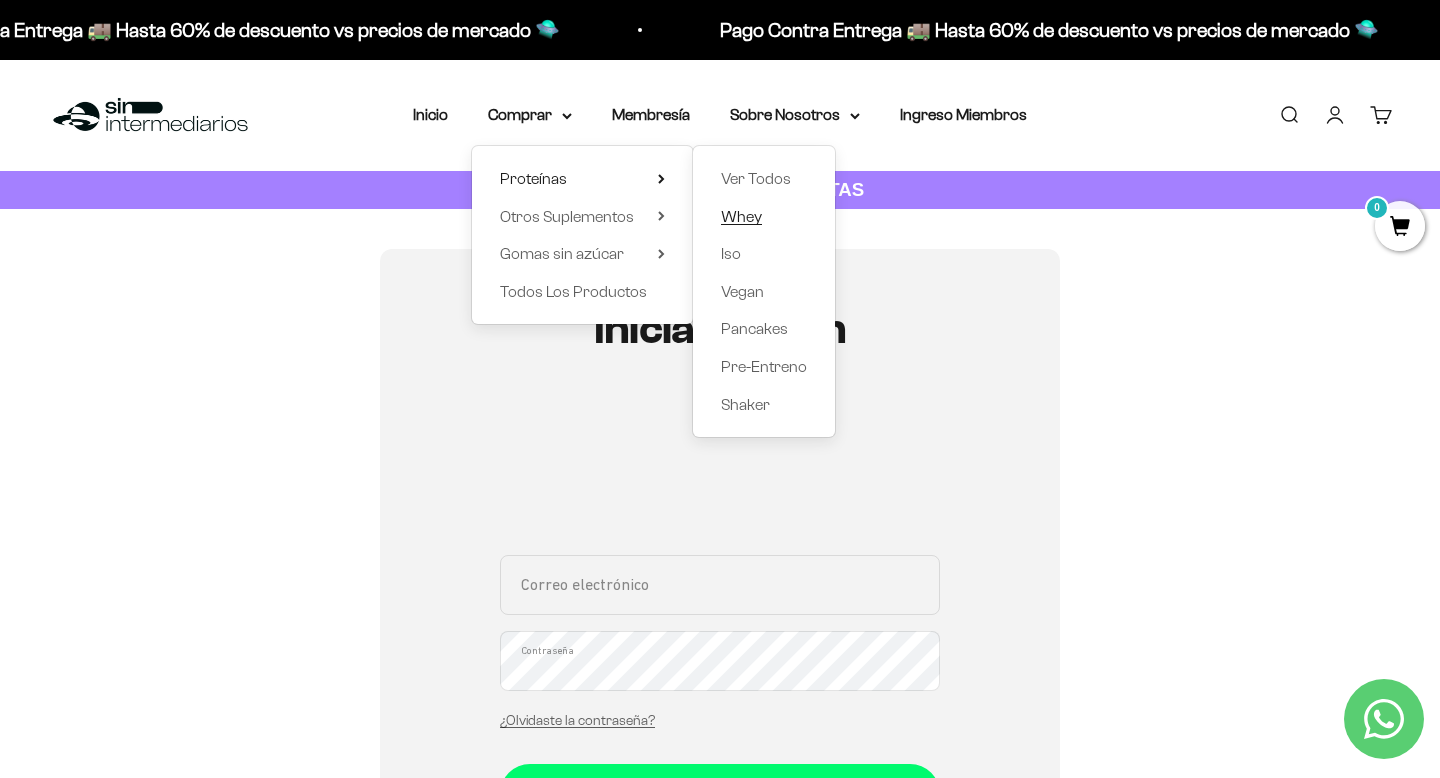 click on "Whey" at bounding box center (741, 216) 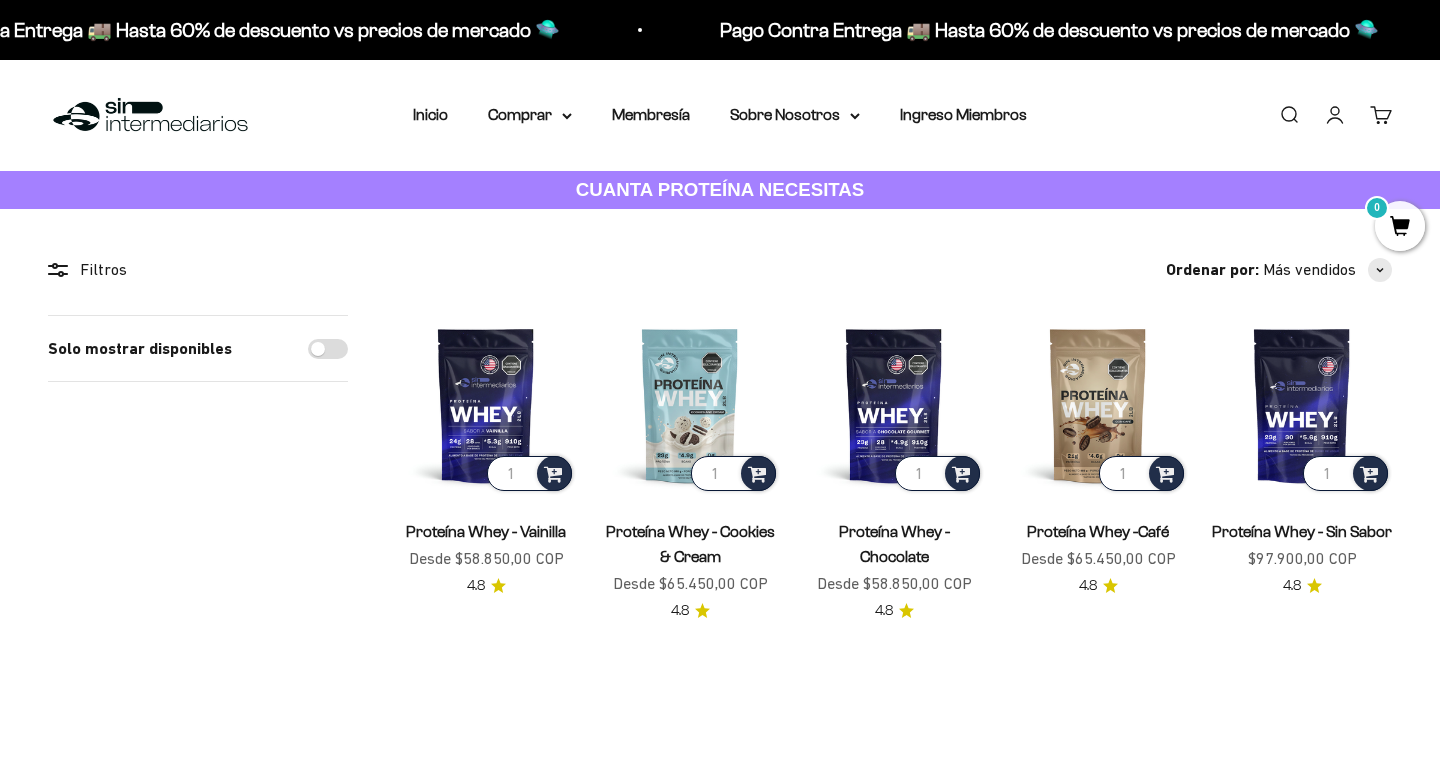 scroll, scrollTop: 0, scrollLeft: 0, axis: both 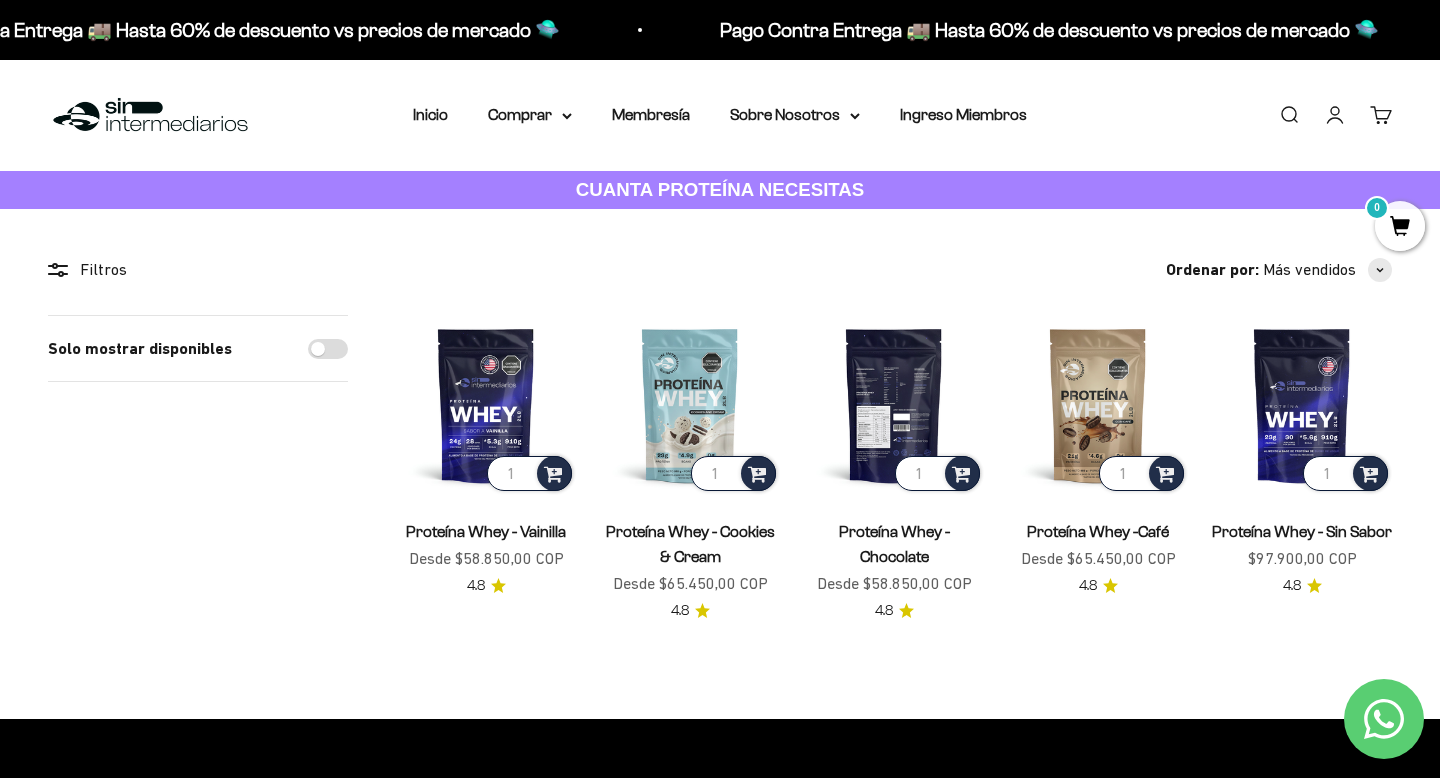 click at bounding box center [894, 405] 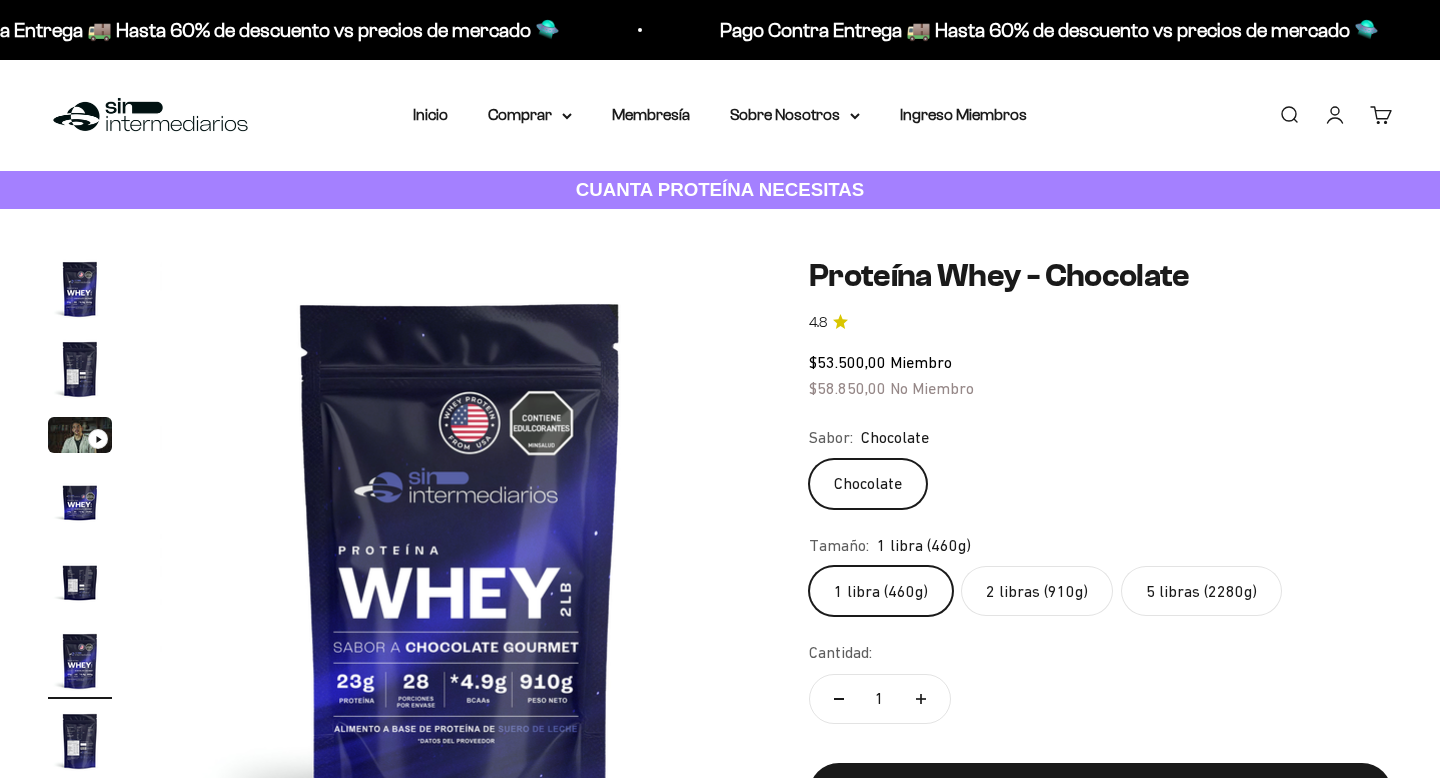 scroll, scrollTop: 0, scrollLeft: 0, axis: both 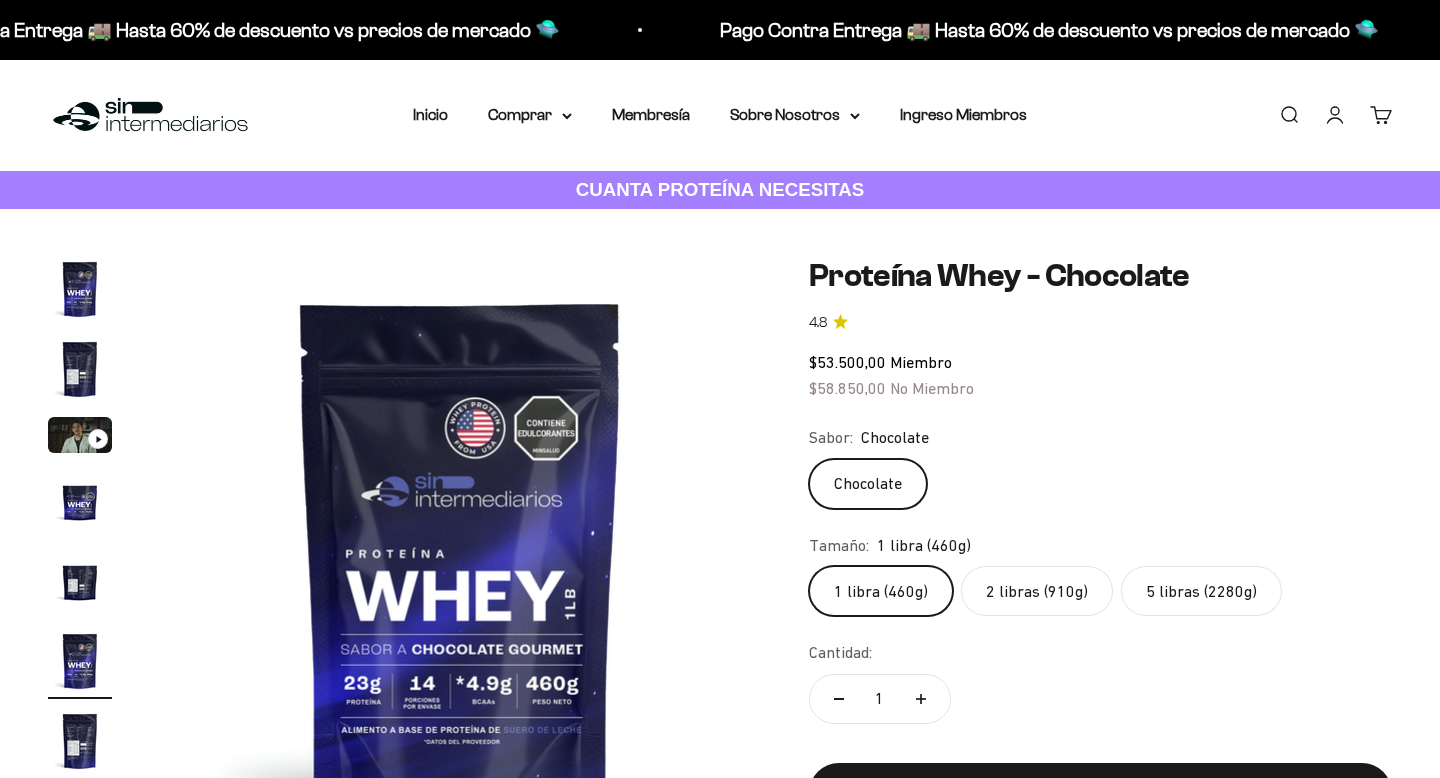 click on "2 libras (910g)" 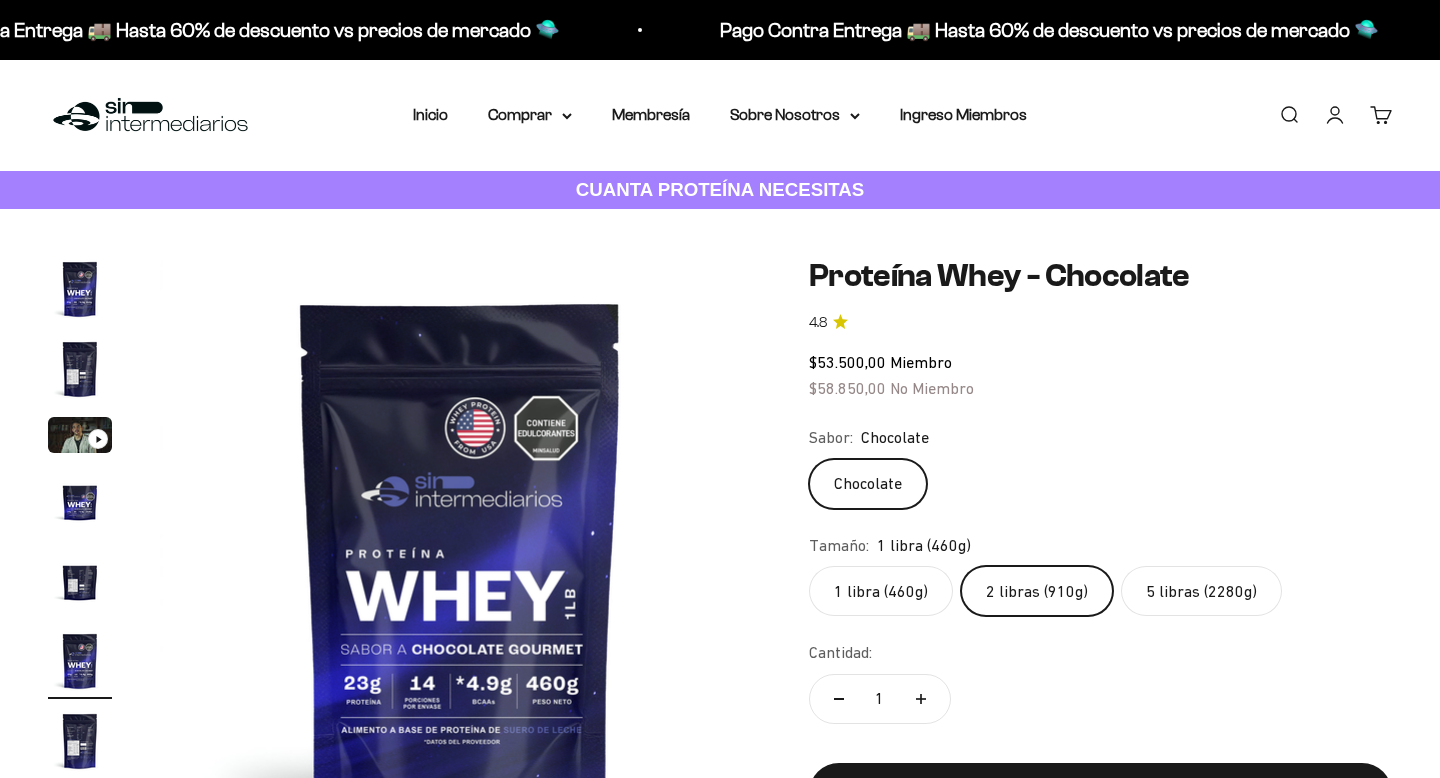 scroll, scrollTop: 0, scrollLeft: 0, axis: both 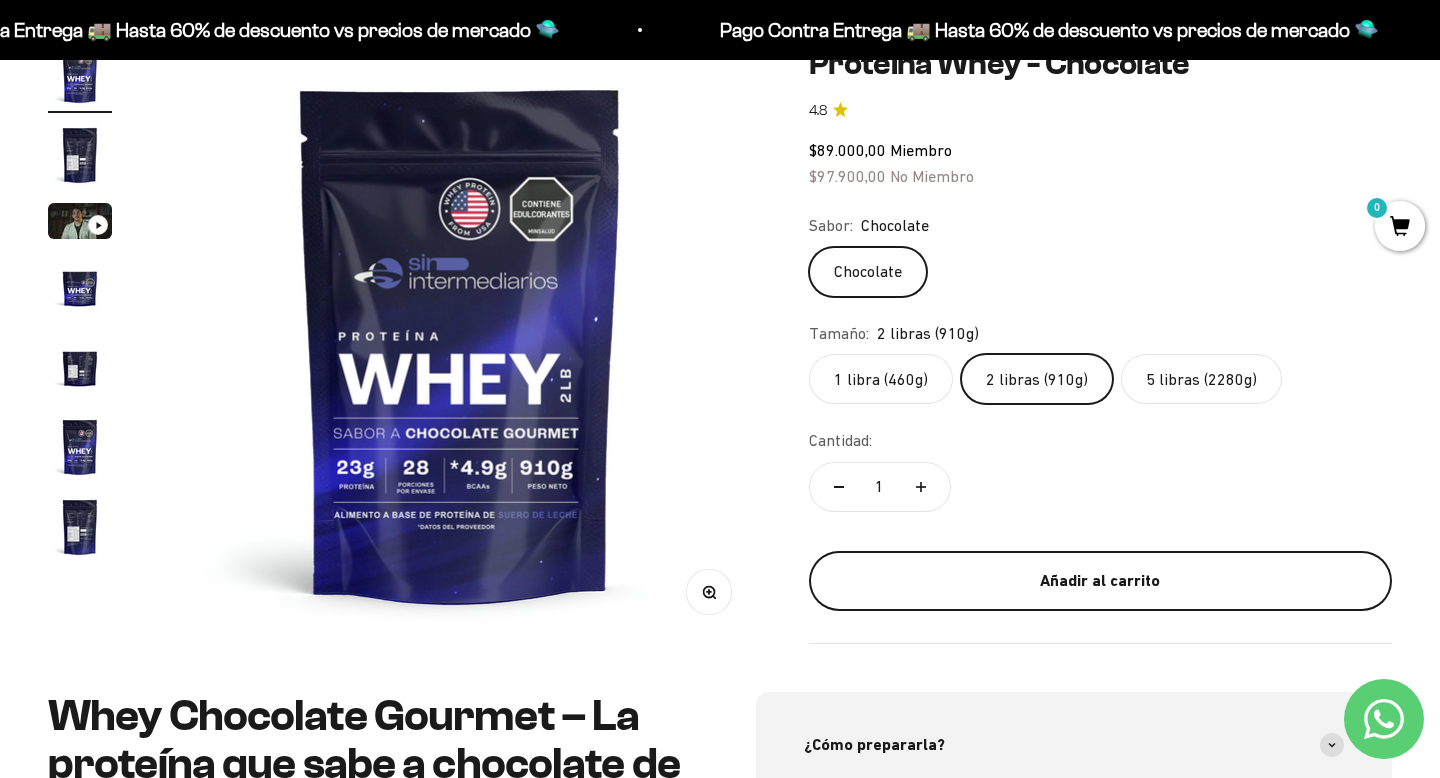 click on "Añadir al carrito" at bounding box center (1100, 581) 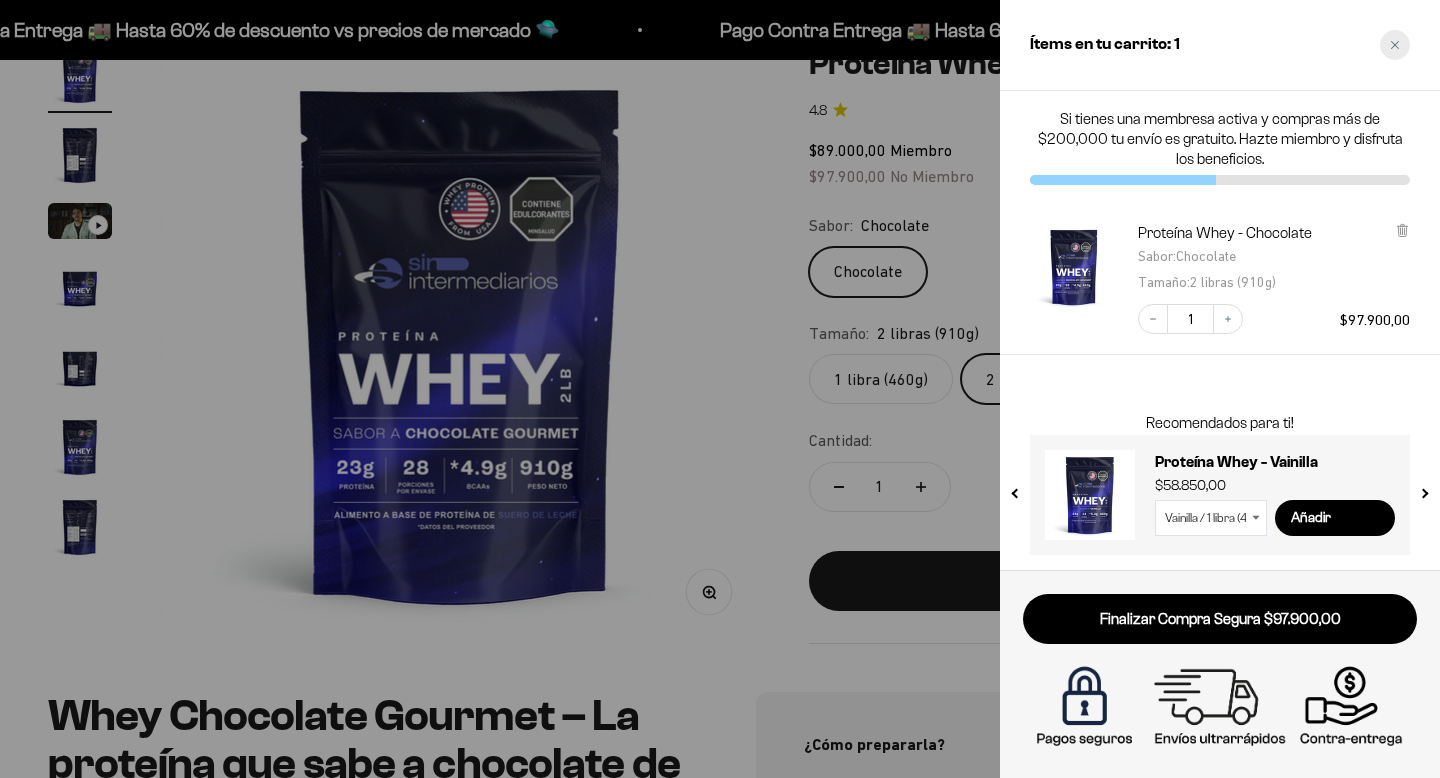 click at bounding box center (1395, 45) 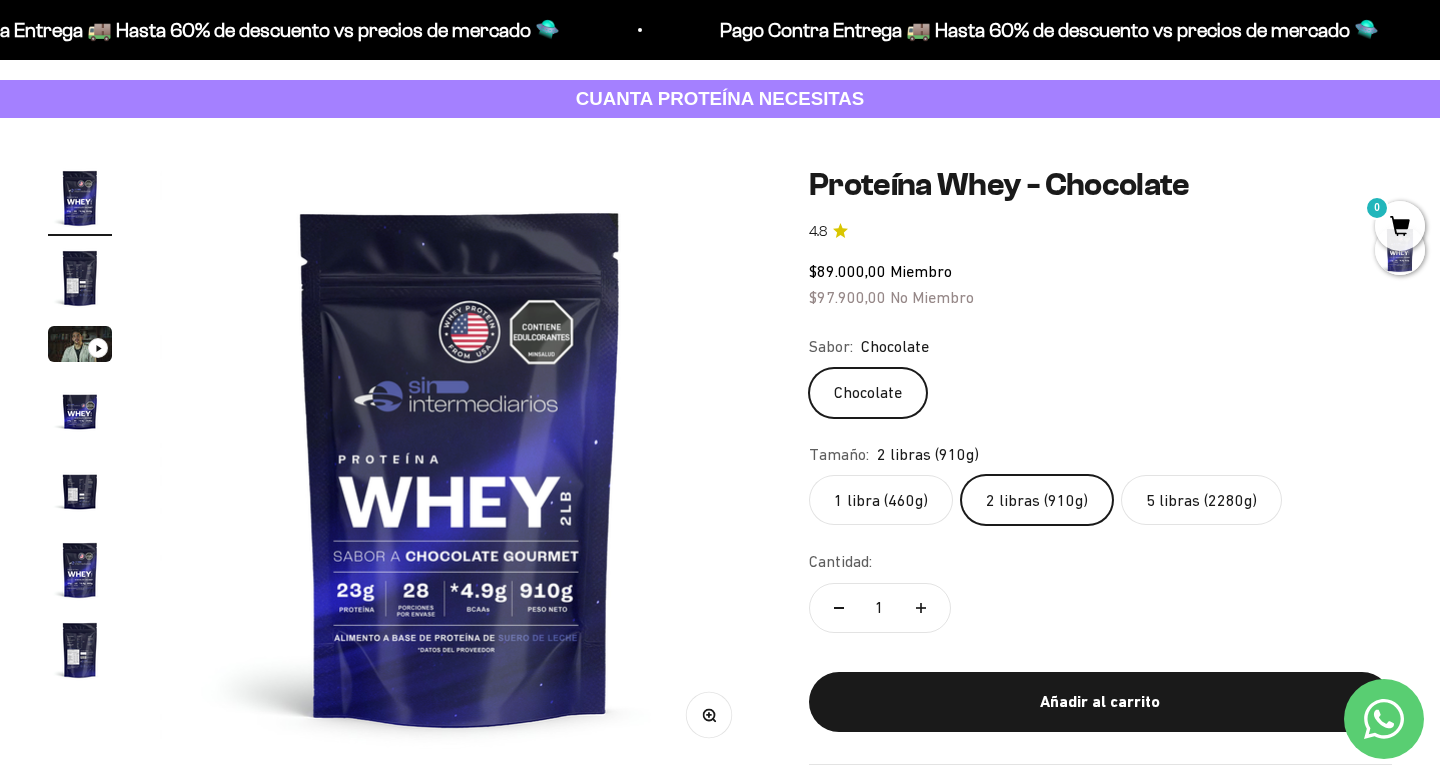 scroll, scrollTop: 0, scrollLeft: 0, axis: both 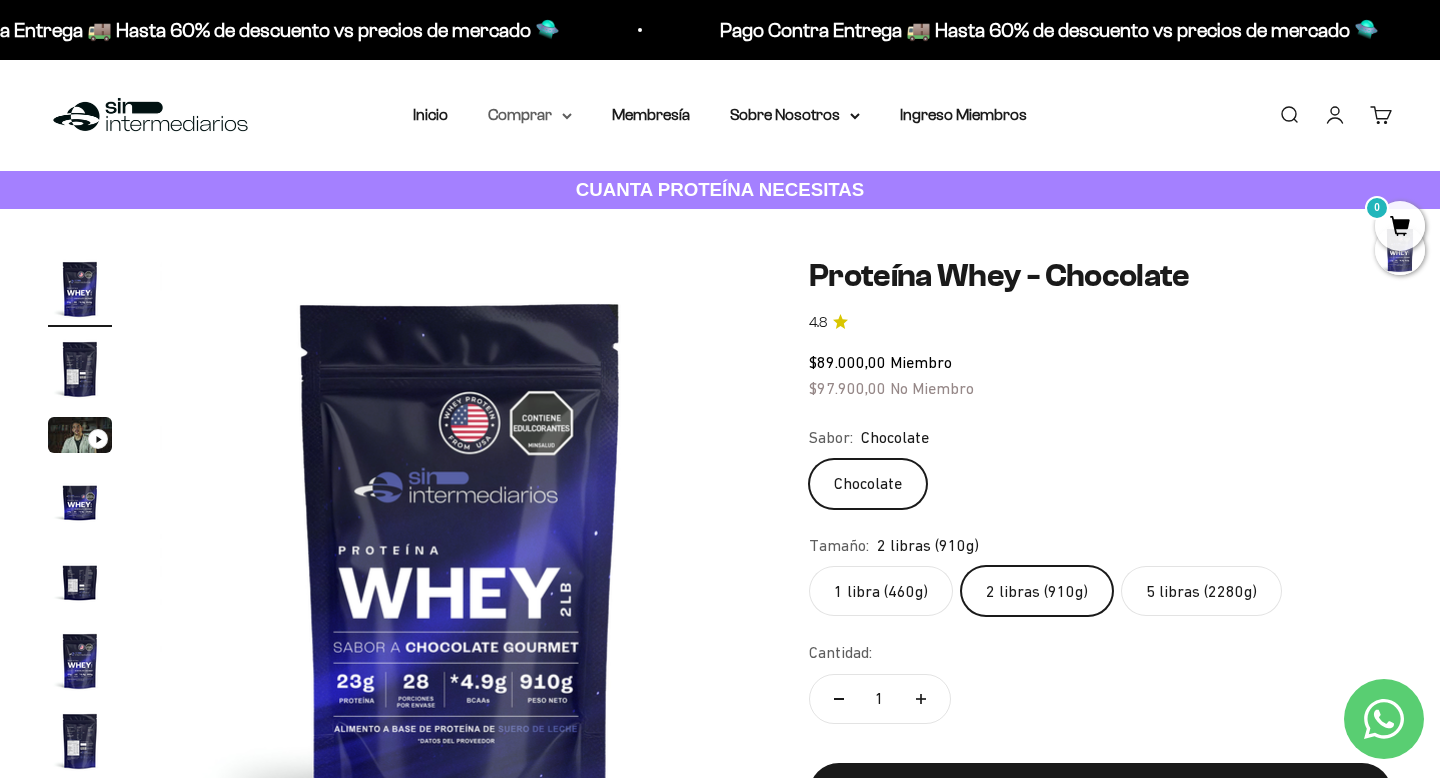 click on "Comprar" at bounding box center [530, 115] 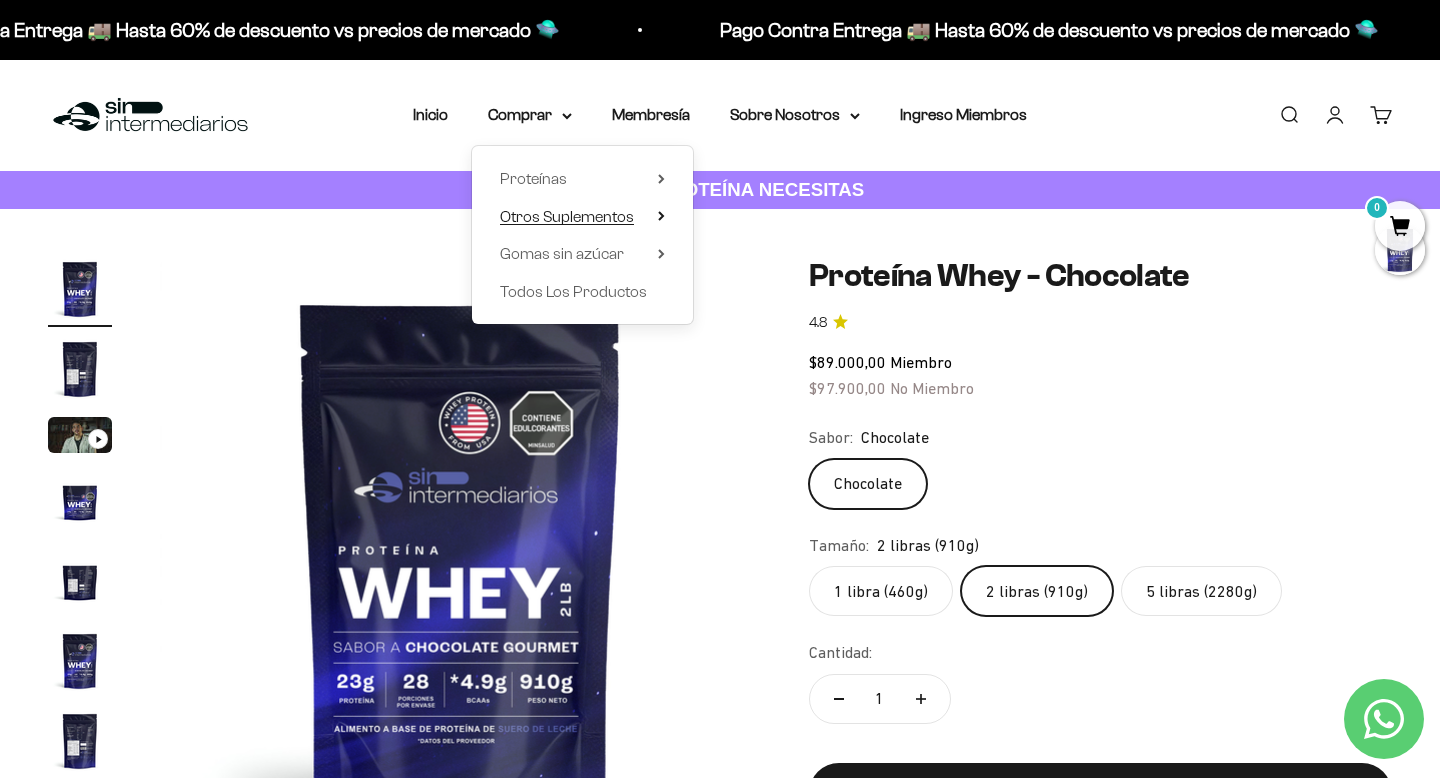 click on "Otros Suplementos" at bounding box center (582, 217) 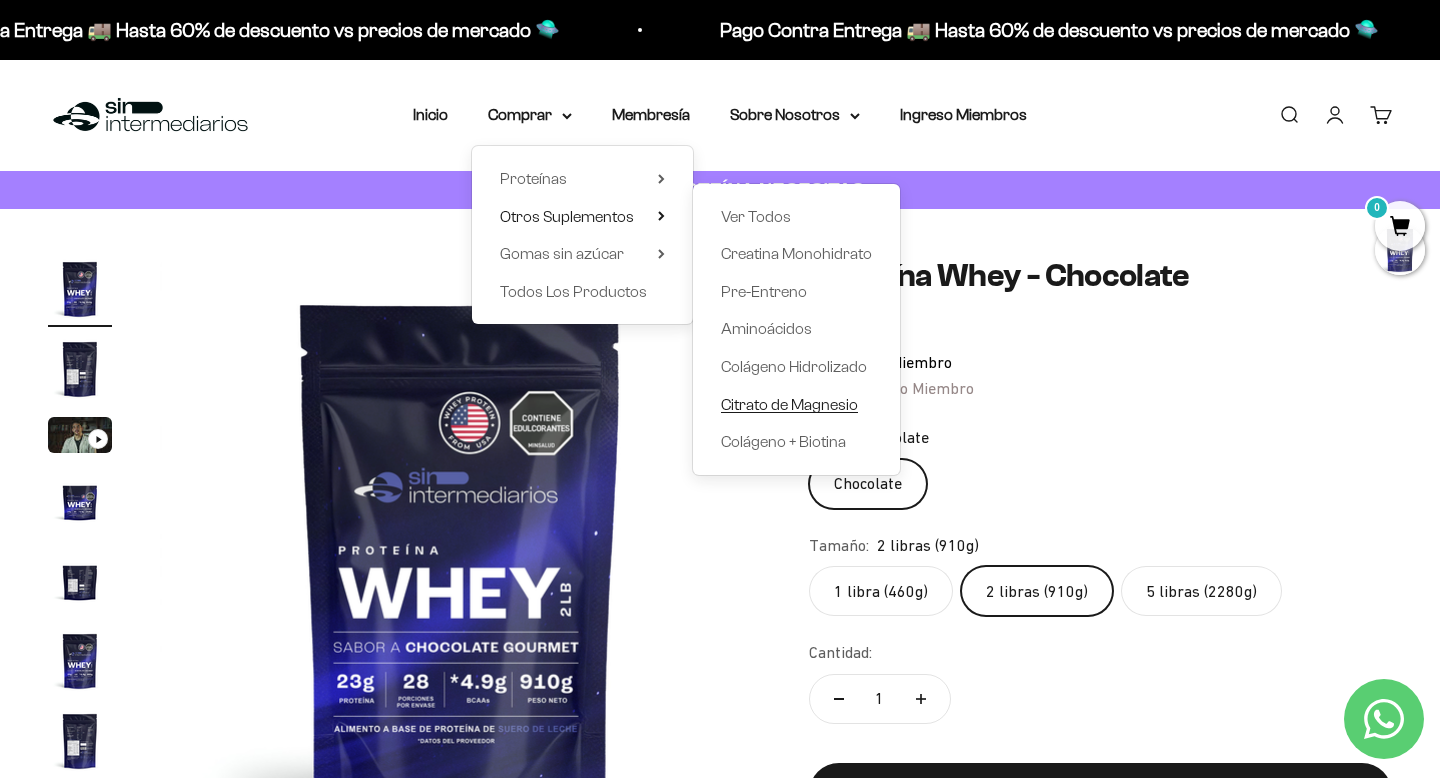click on "Citrato de Magnesio" at bounding box center (789, 404) 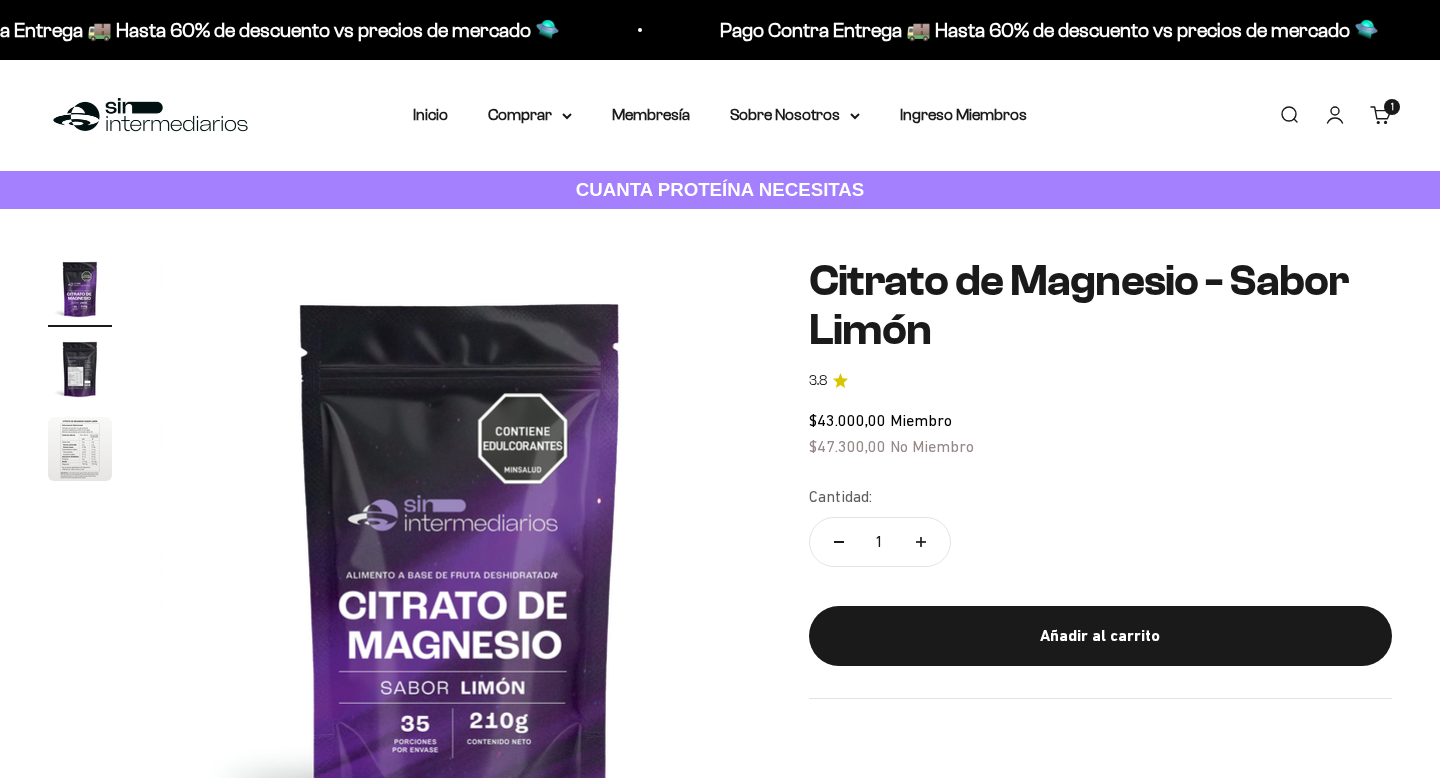 scroll, scrollTop: 0, scrollLeft: 0, axis: both 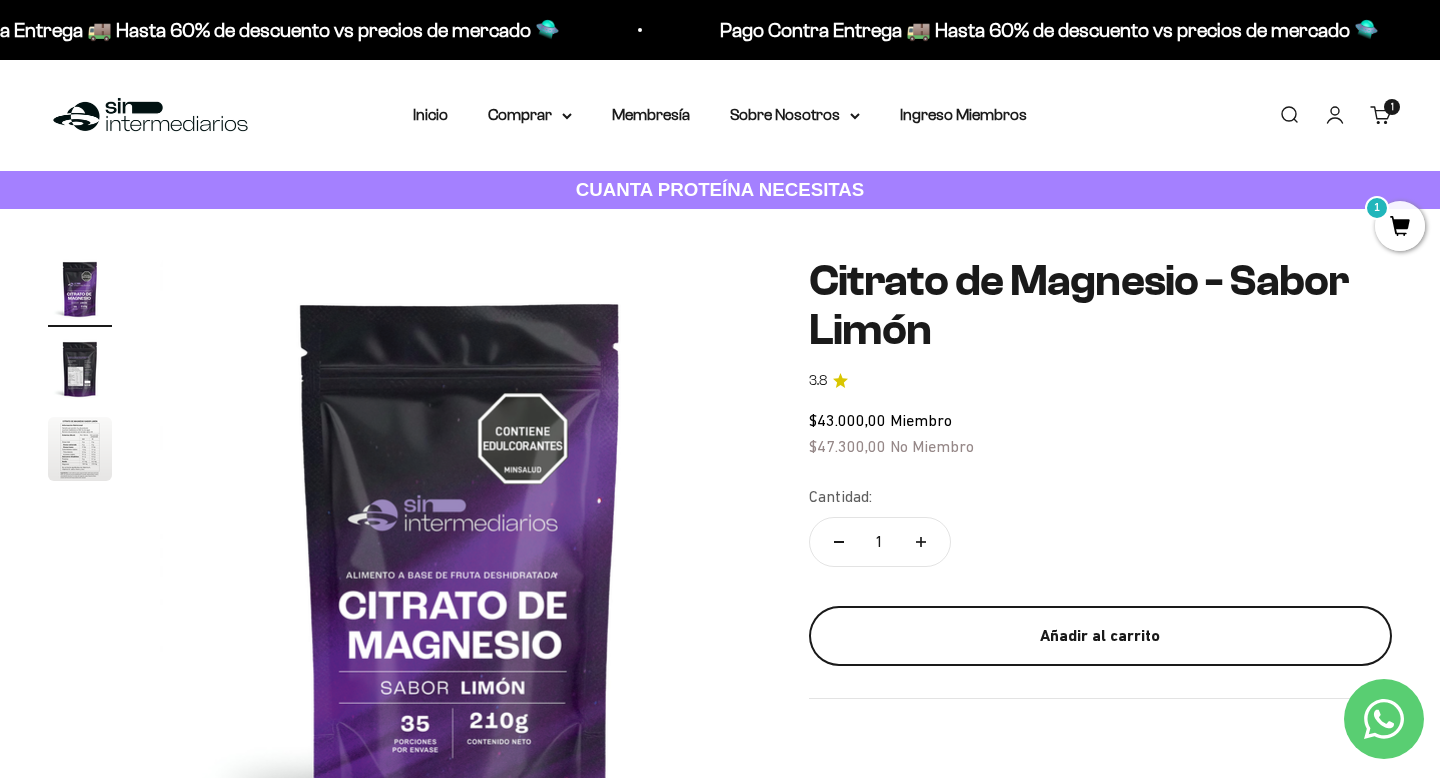 click on "Añadir al carrito" at bounding box center [1100, 636] 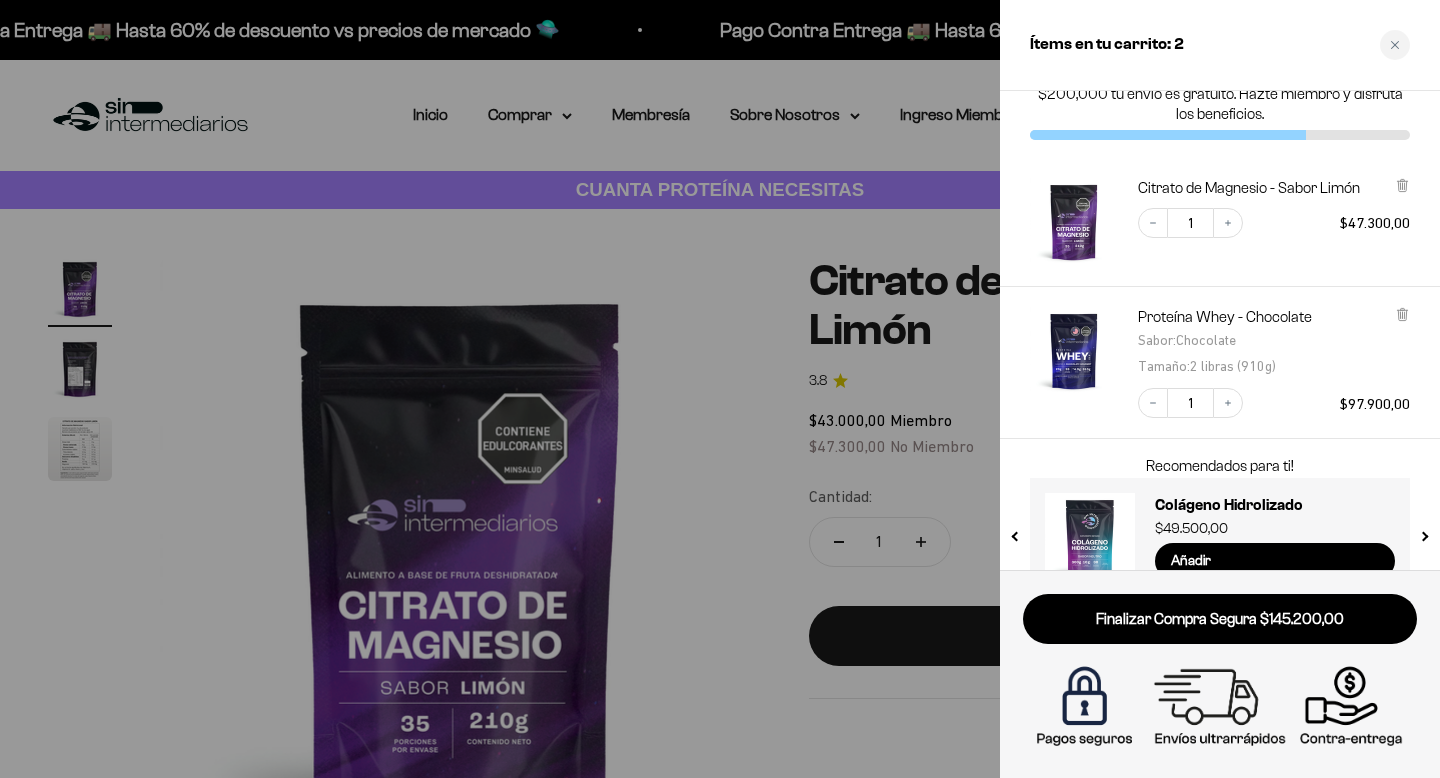 scroll, scrollTop: 88, scrollLeft: 0, axis: vertical 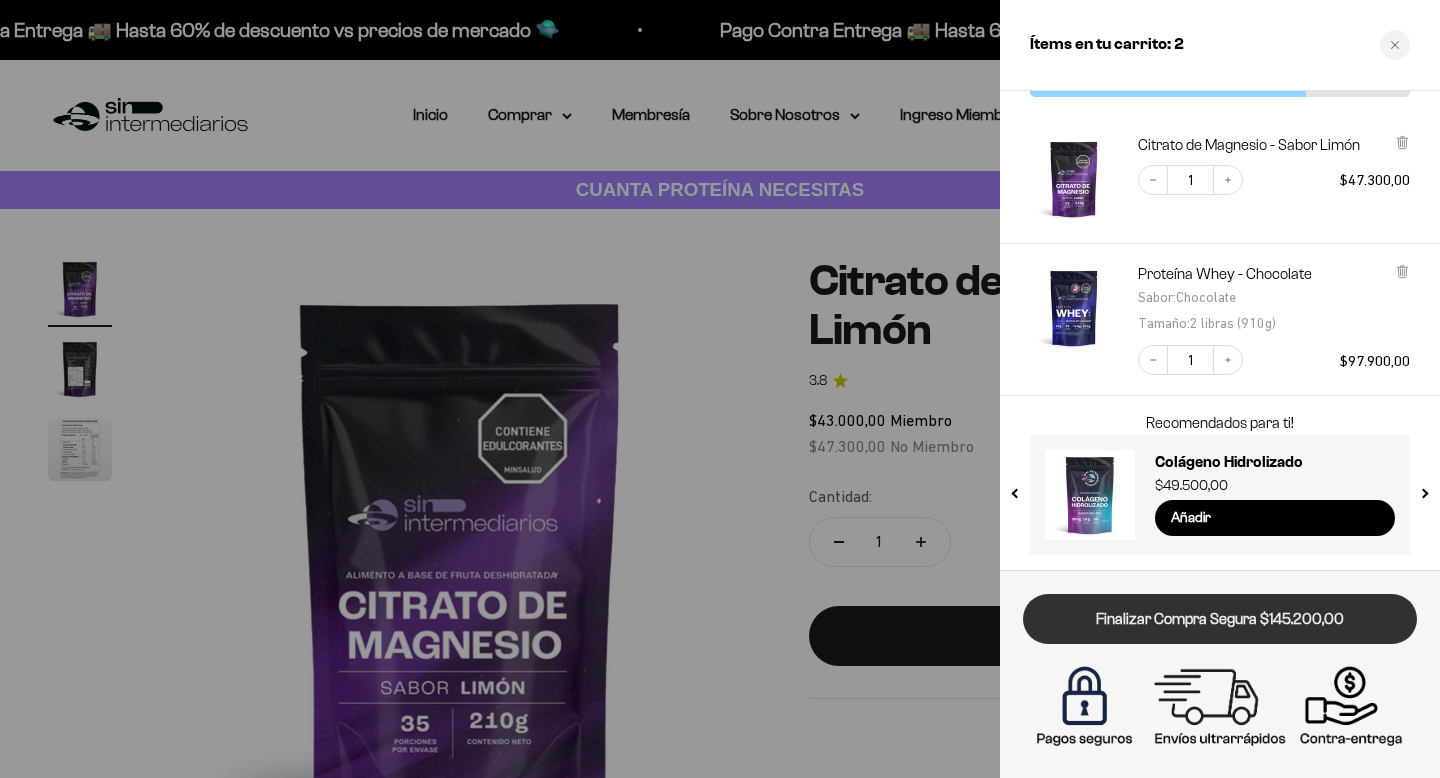 click on "Finalizar Compra Segura $145.200,00" at bounding box center [1220, 619] 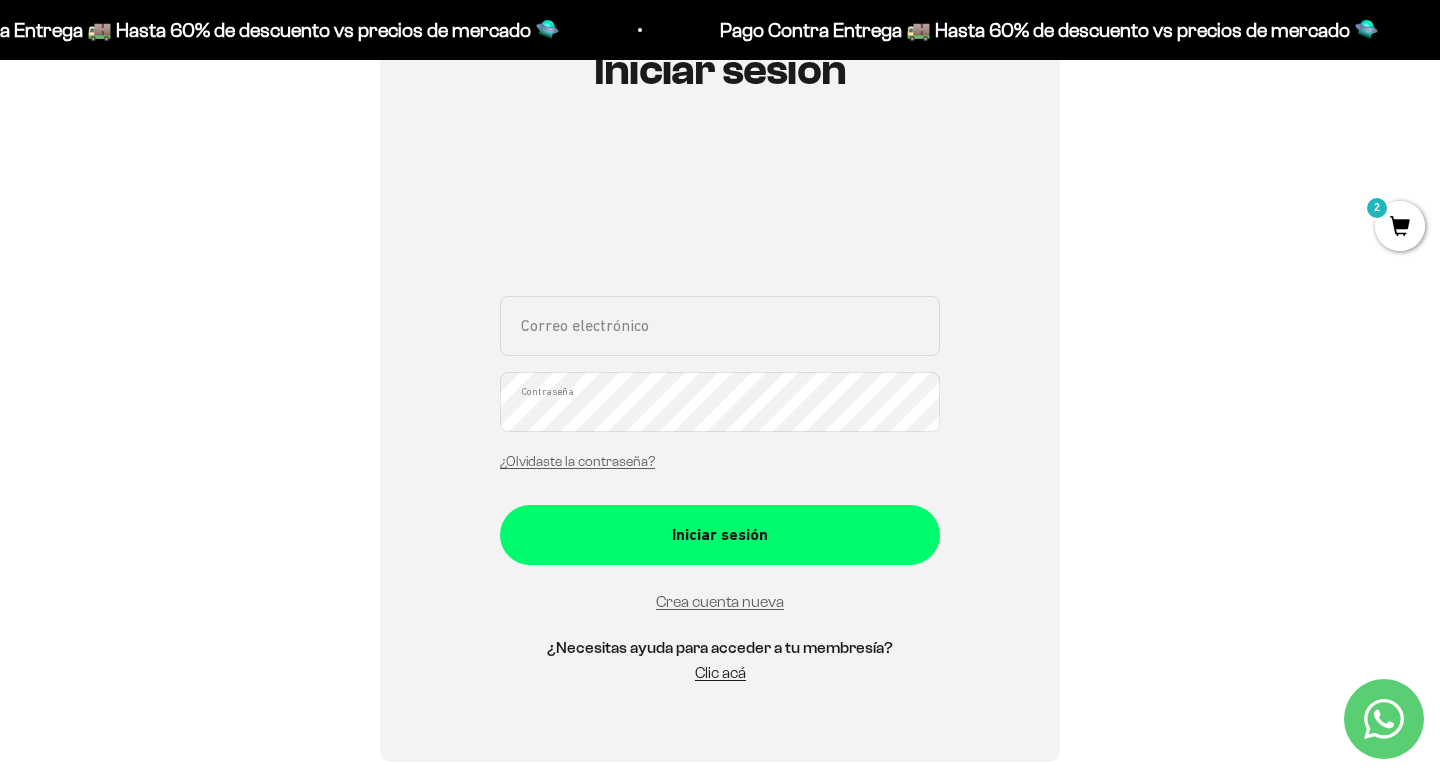 scroll, scrollTop: 246, scrollLeft: 0, axis: vertical 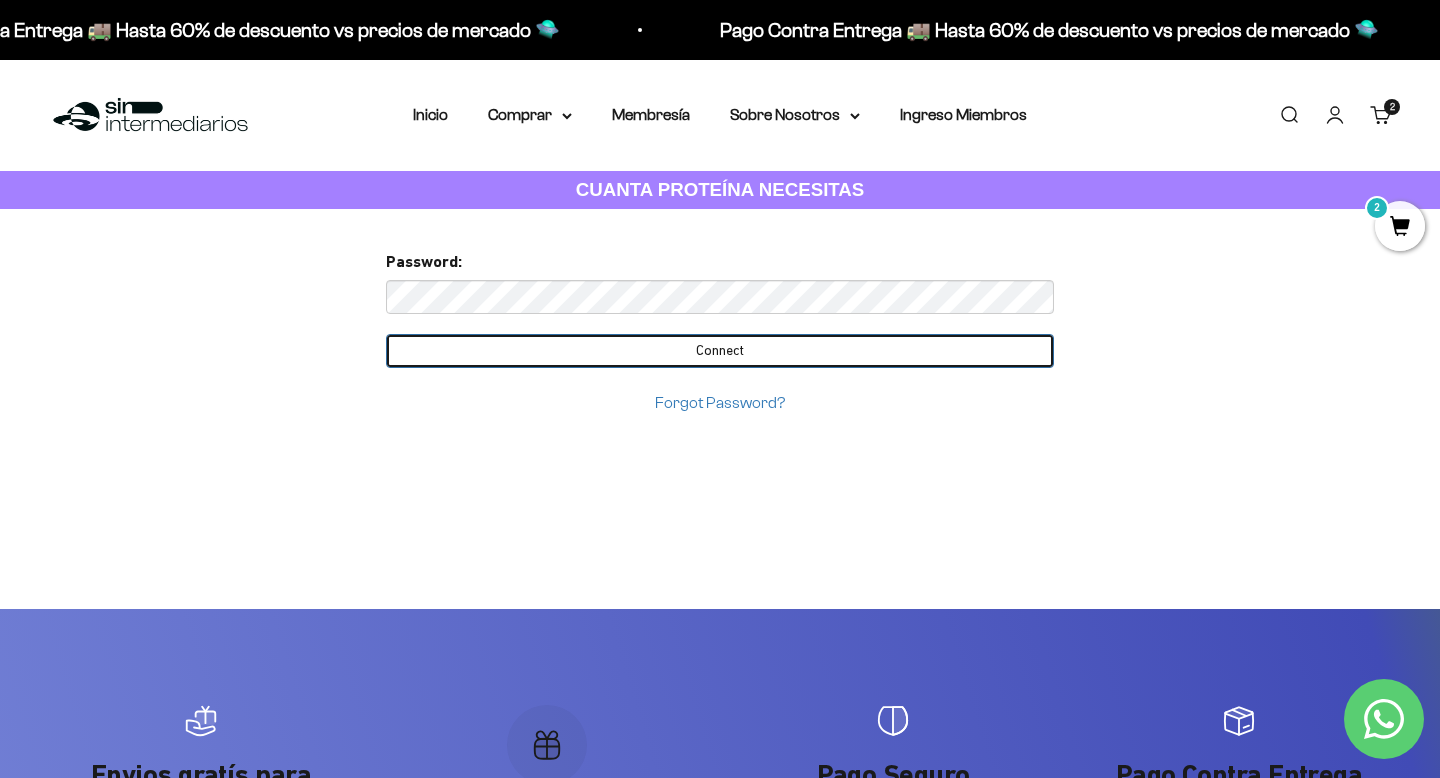 click on "Connect" at bounding box center [720, 351] 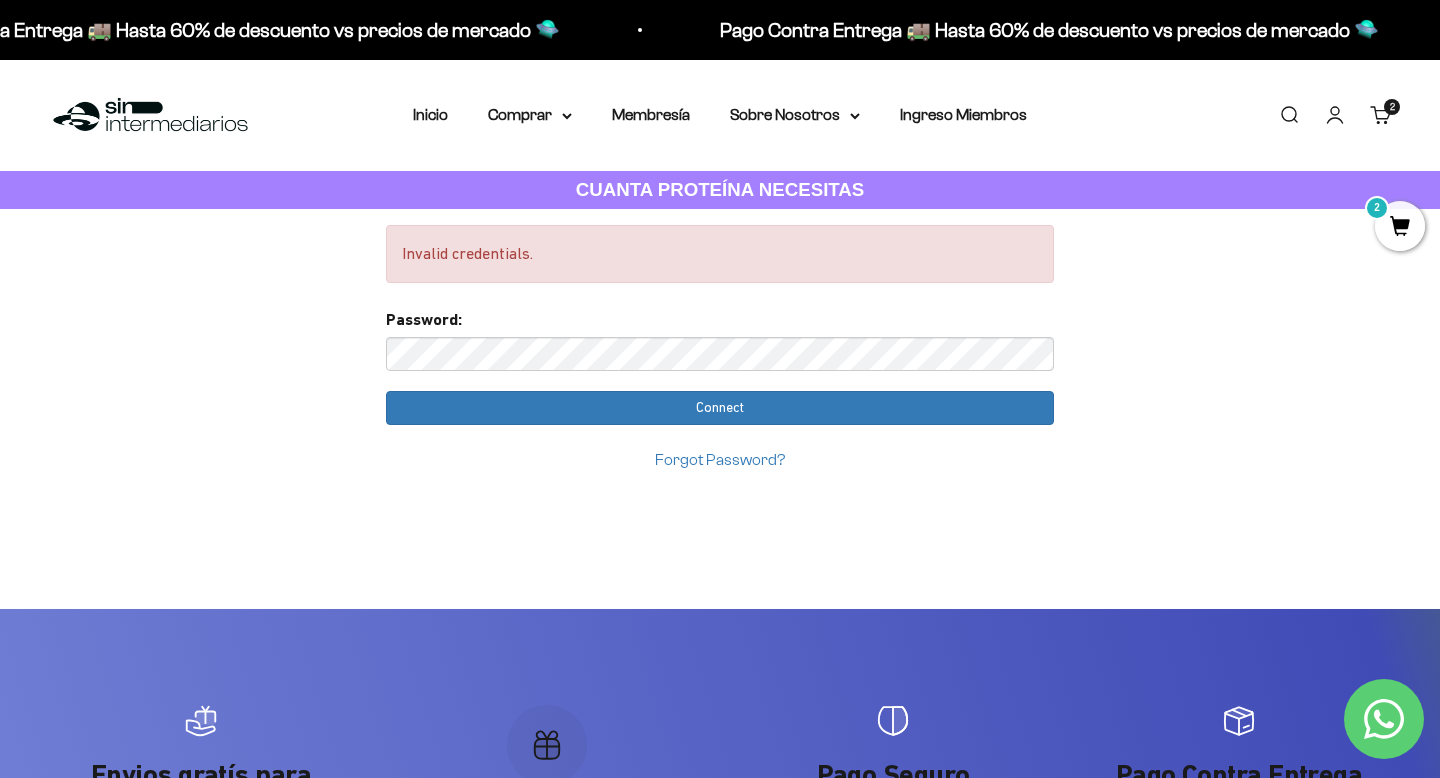 click on "Invalid credentials.
Too many requests. Please try again later.
Username:
[EMAIL]
Passw    ord:
Login
You already have an account
Please enter password for  [EMAIL]  in  SinIntermediarios  to complete your account setup with  google .
Password:
Connect
Forgot Password?" at bounding box center (720, 1007) 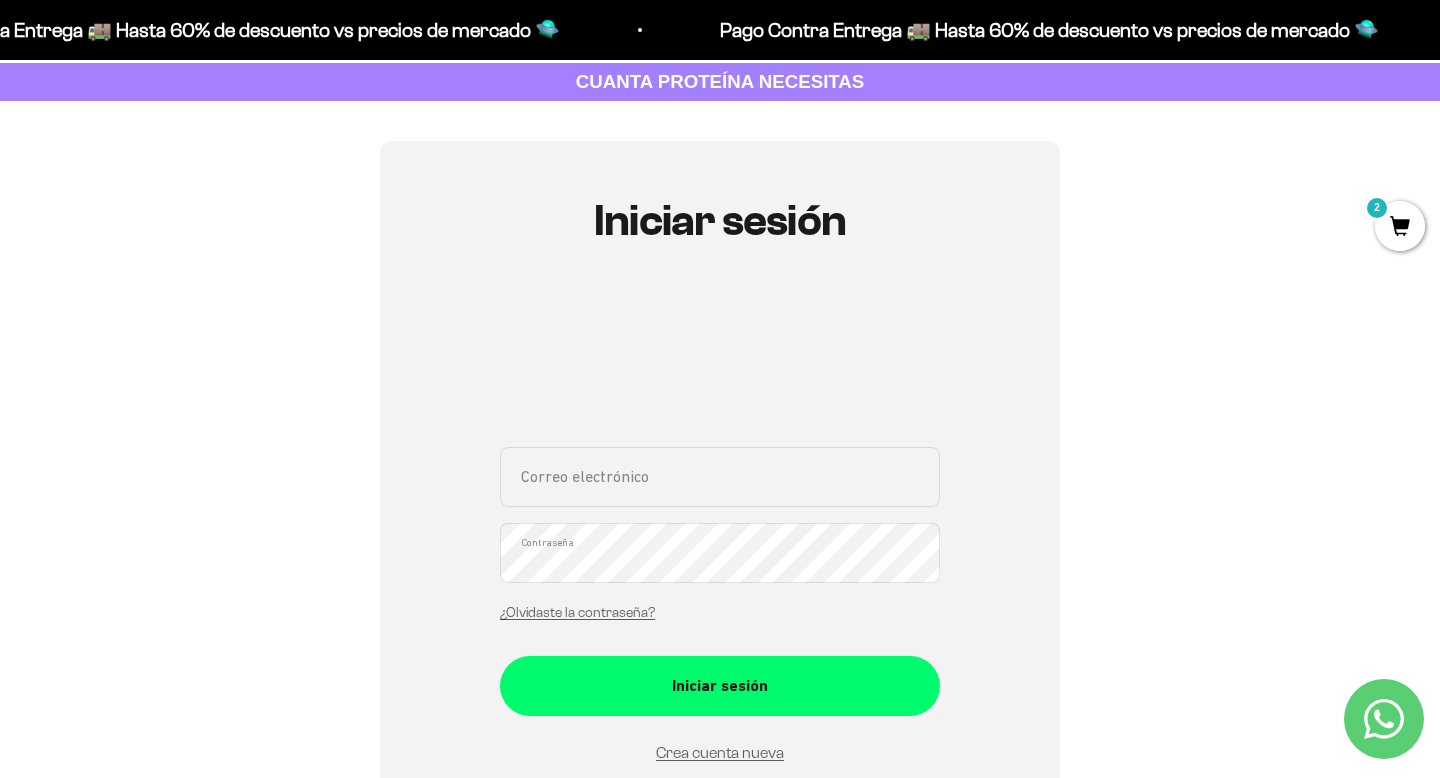 scroll, scrollTop: 114, scrollLeft: 0, axis: vertical 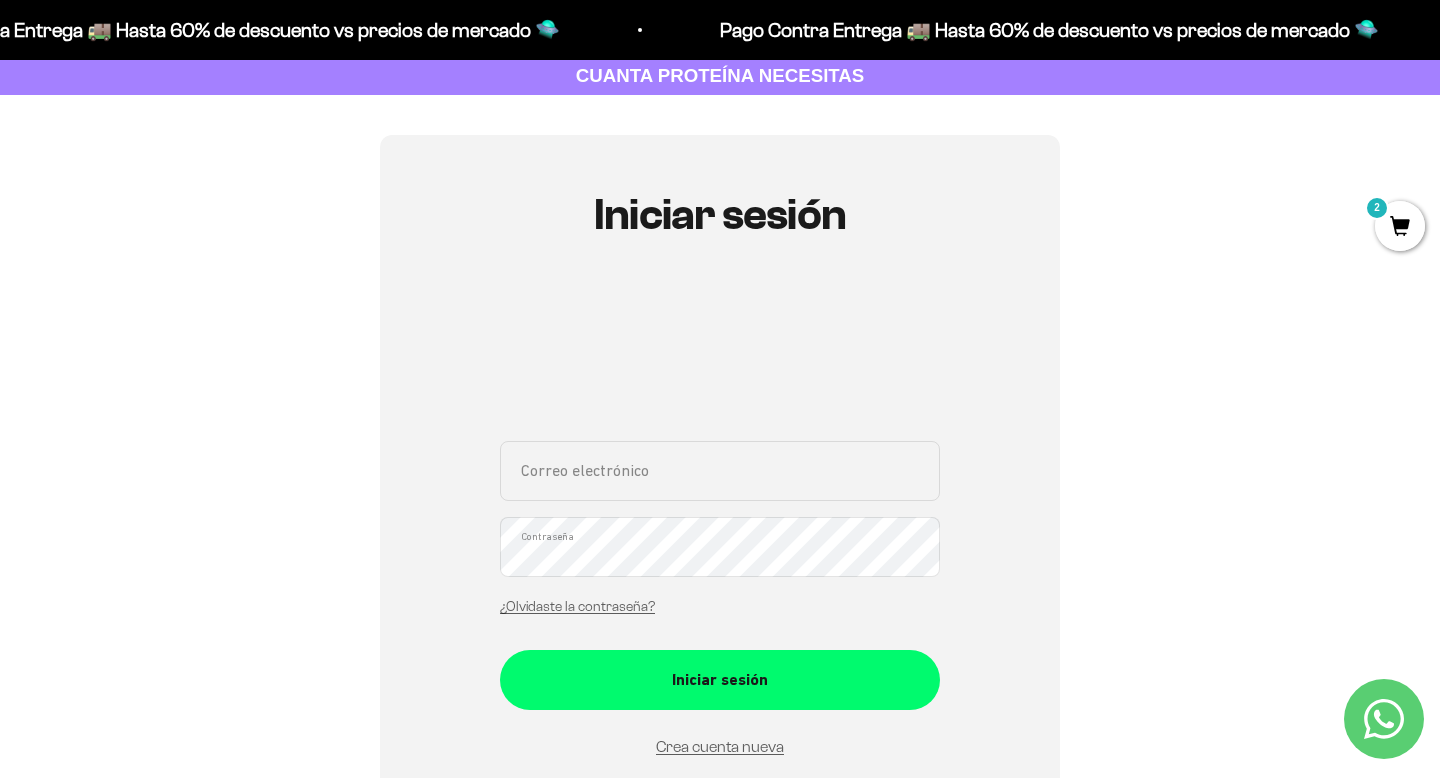 click on "Correo electrónico" at bounding box center [720, 471] 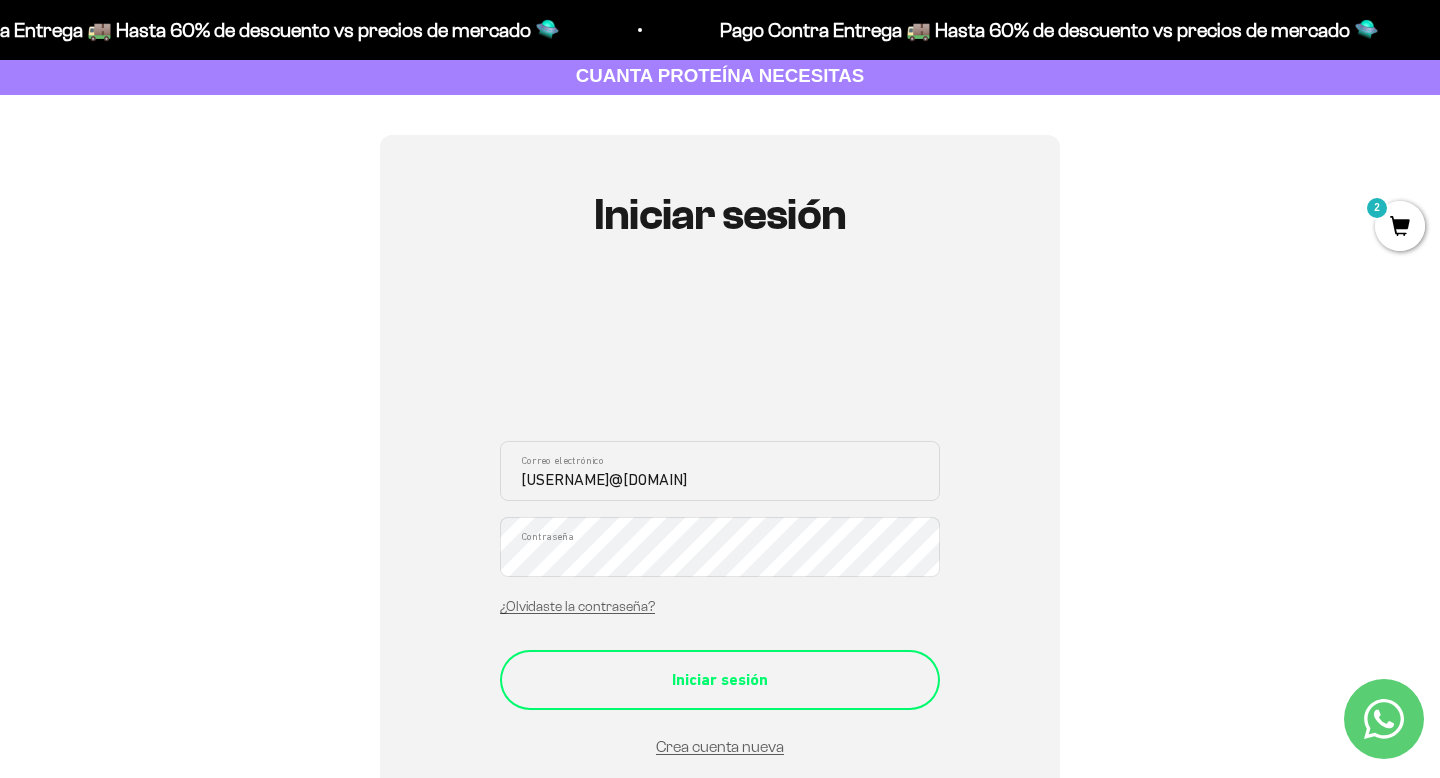click on "Iniciar sesión" at bounding box center (720, 680) 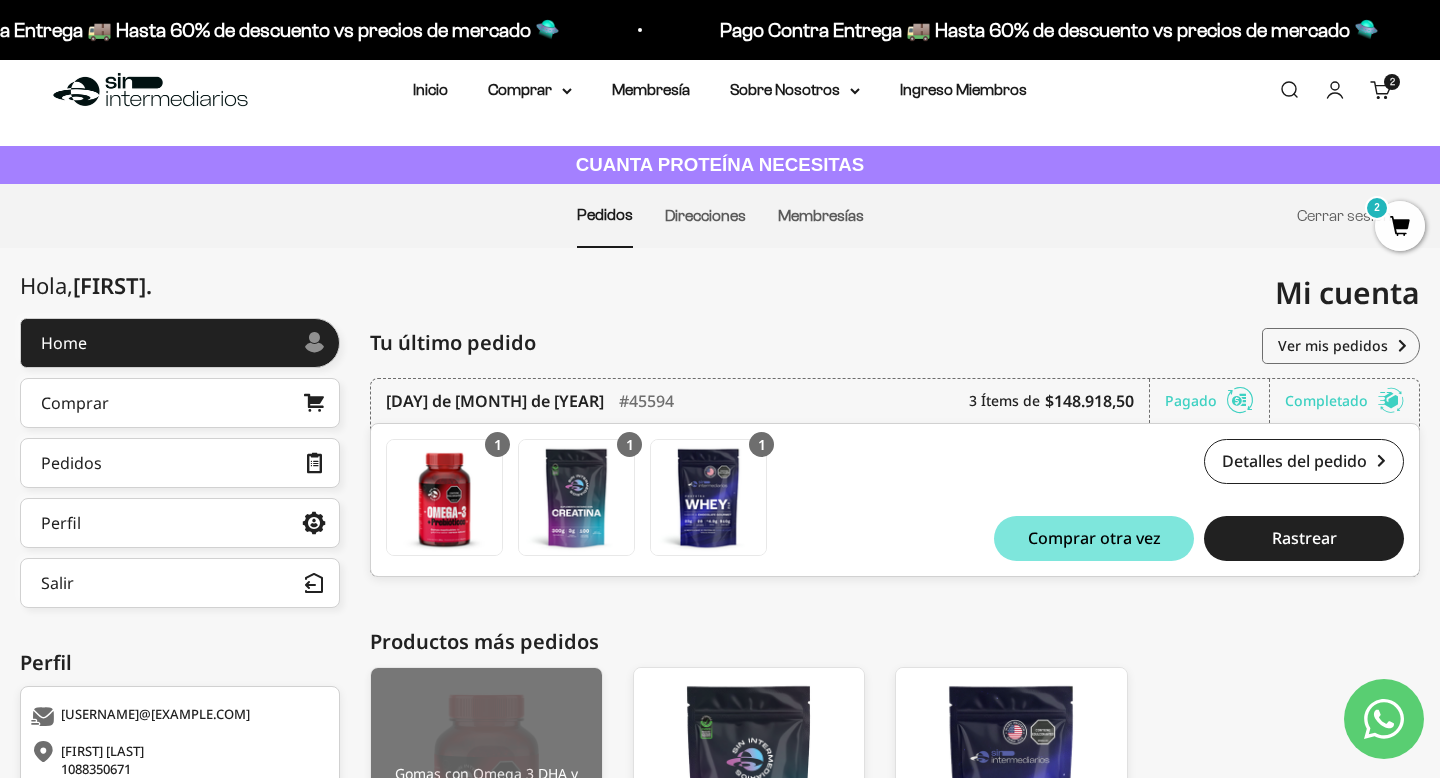 scroll, scrollTop: 0, scrollLeft: 0, axis: both 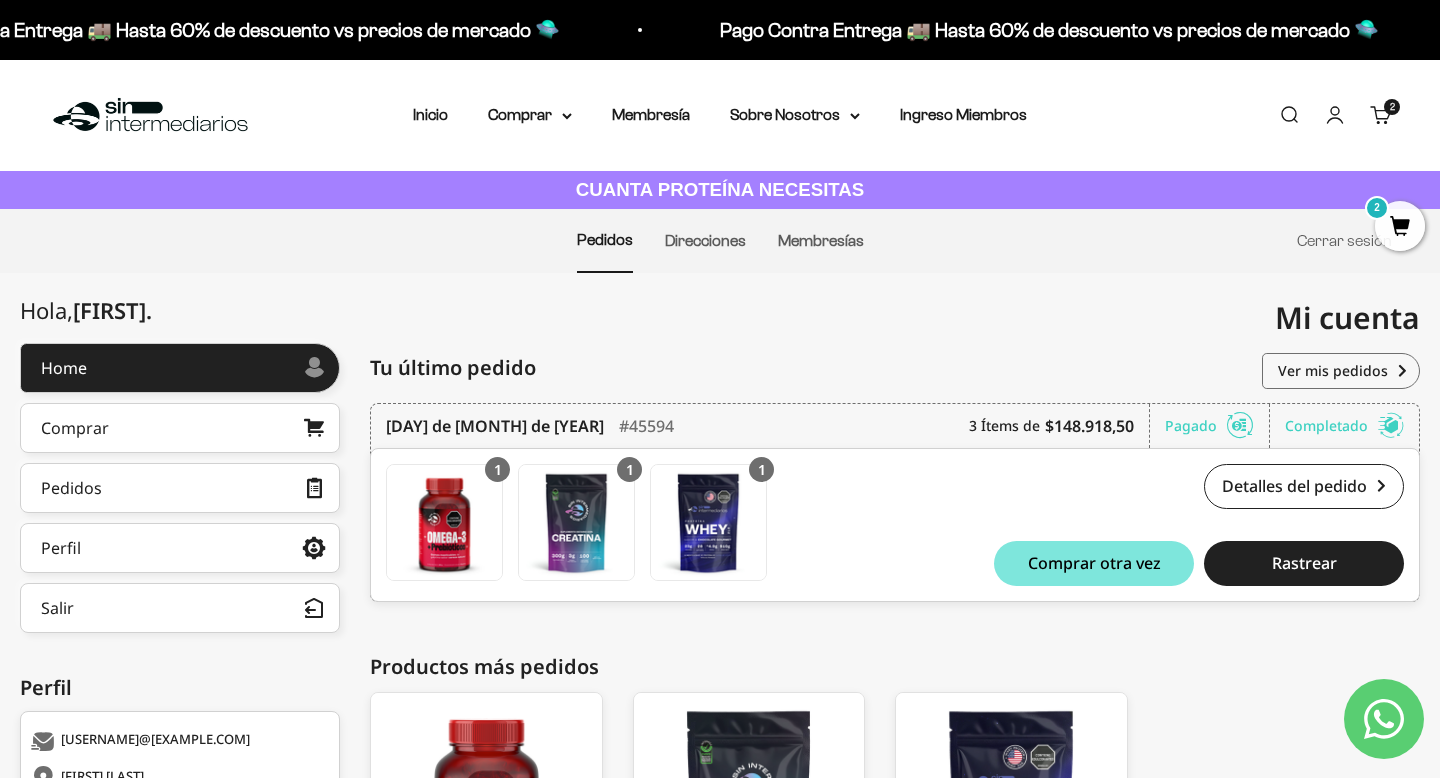 click on "Carrito
2 artículos
2" at bounding box center [1381, 115] 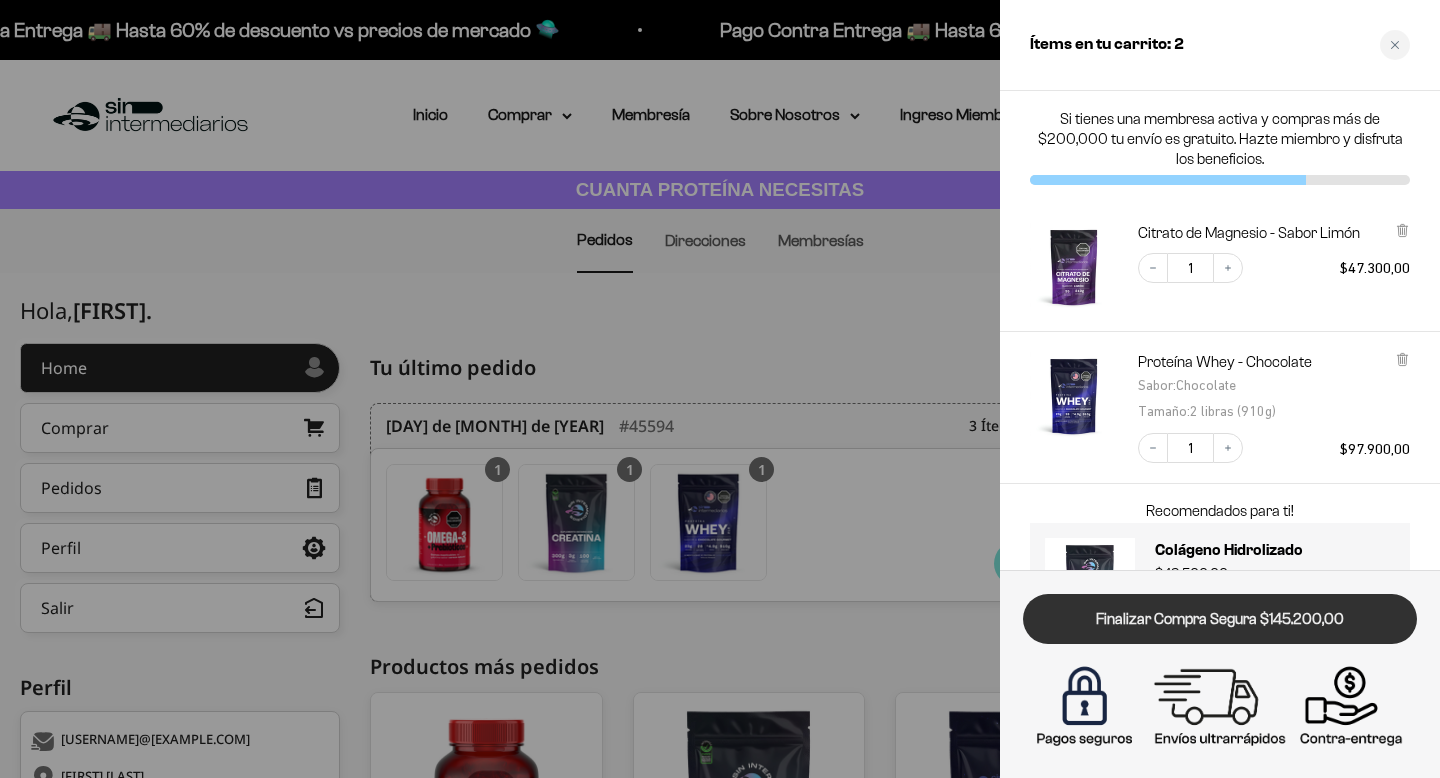 click on "Finalizar Compra Segura $145.200,00" at bounding box center [1220, 619] 